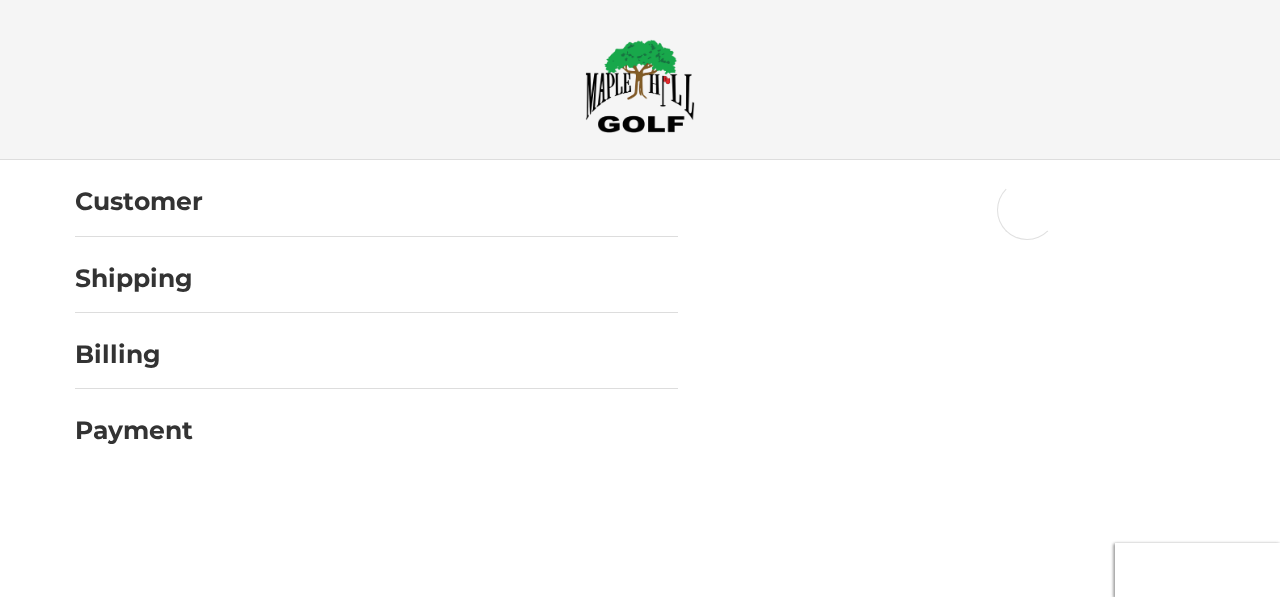 scroll, scrollTop: 0, scrollLeft: 0, axis: both 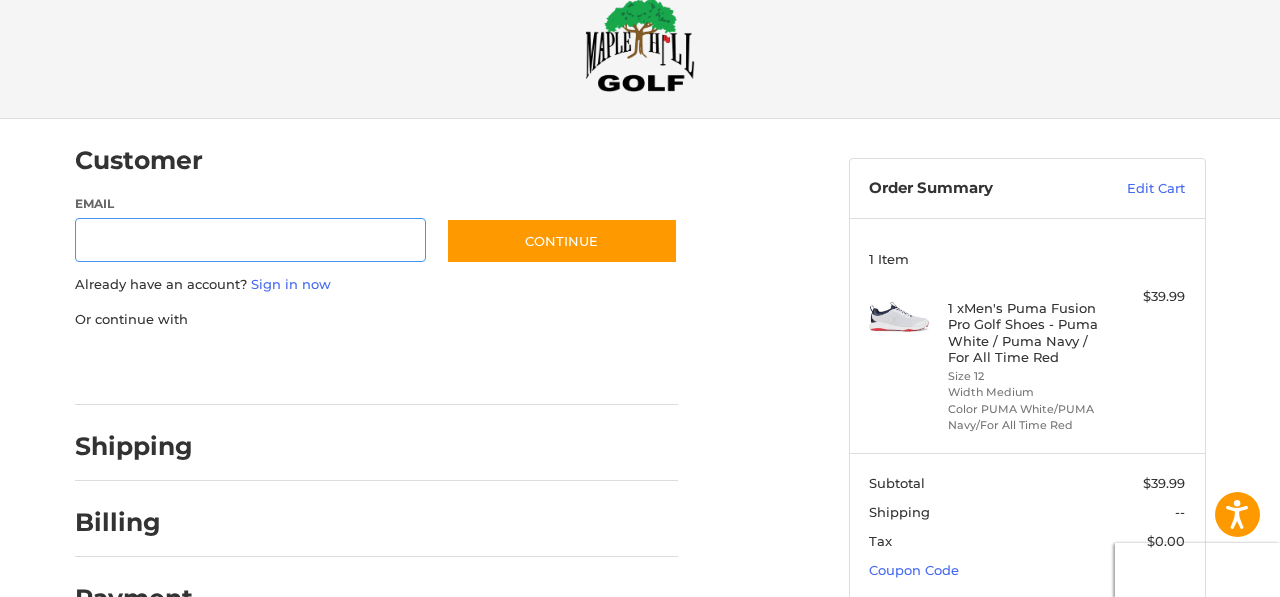 click on "Email" at bounding box center (251, 240) 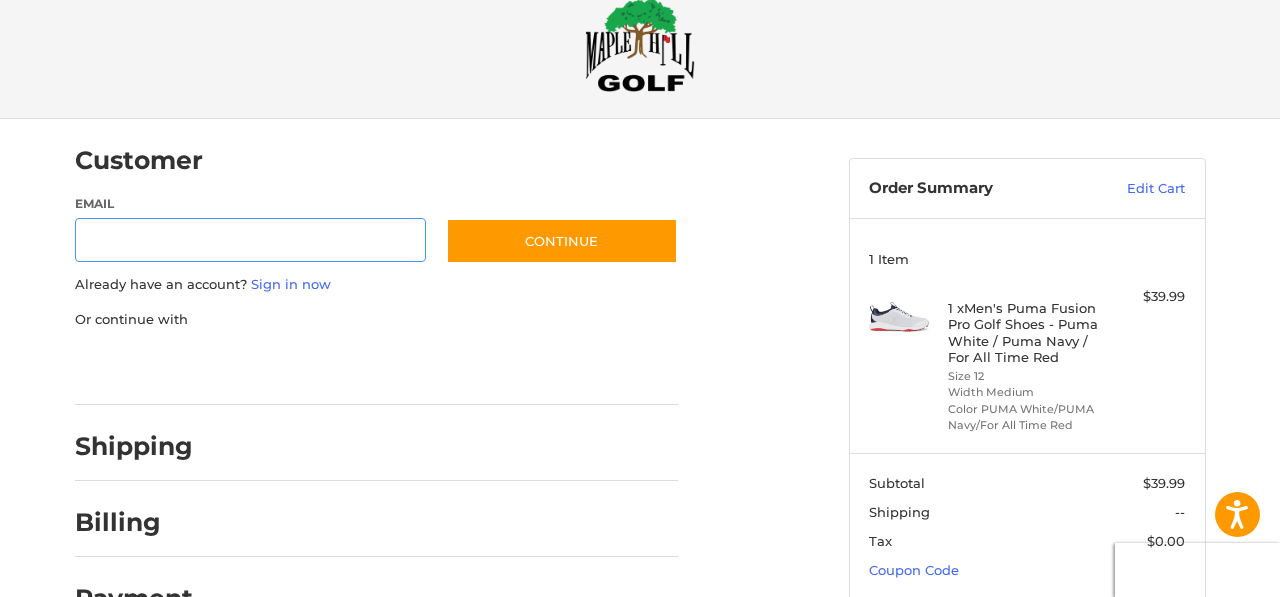 type on "**********" 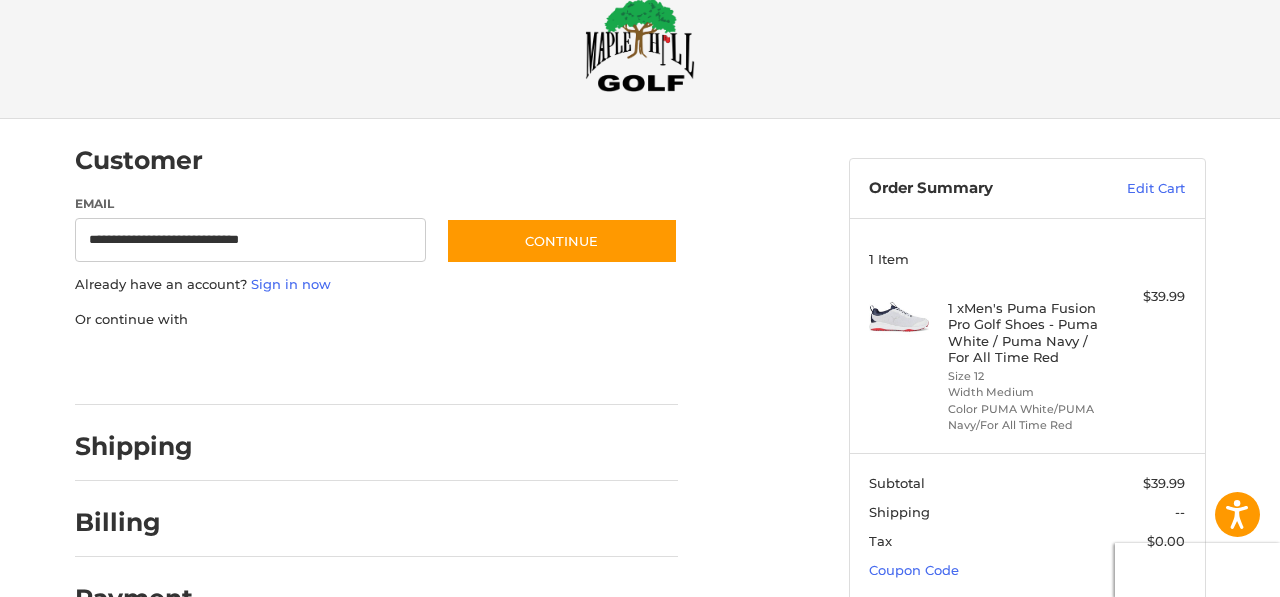 click at bounding box center [640, 716] 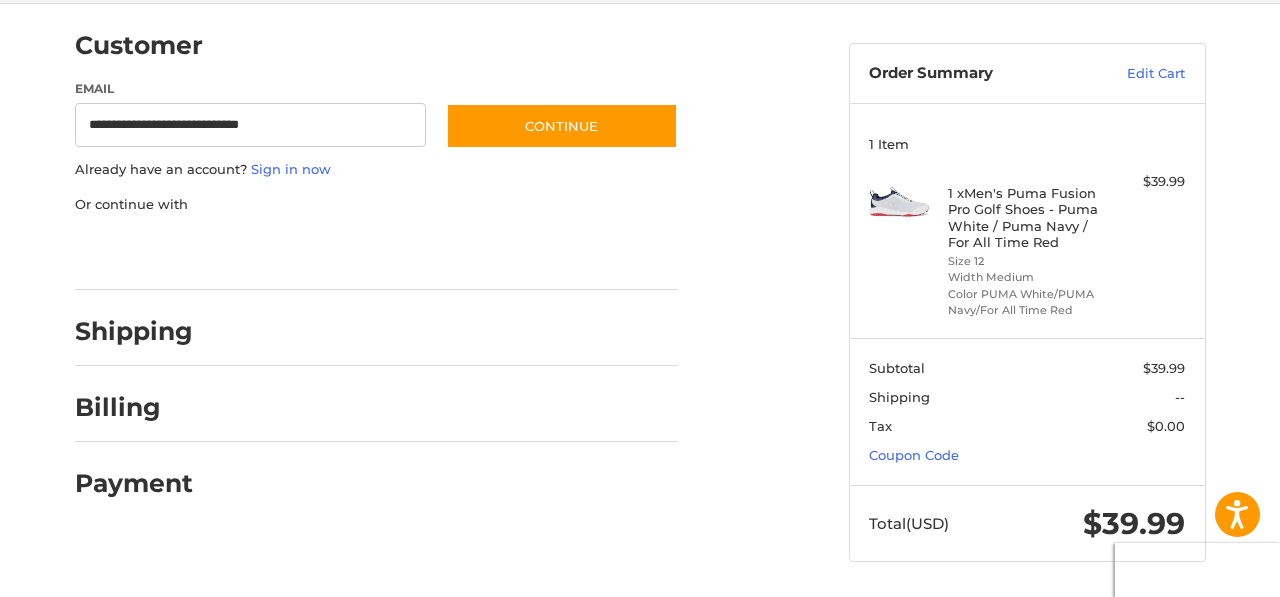 scroll, scrollTop: 160, scrollLeft: 0, axis: vertical 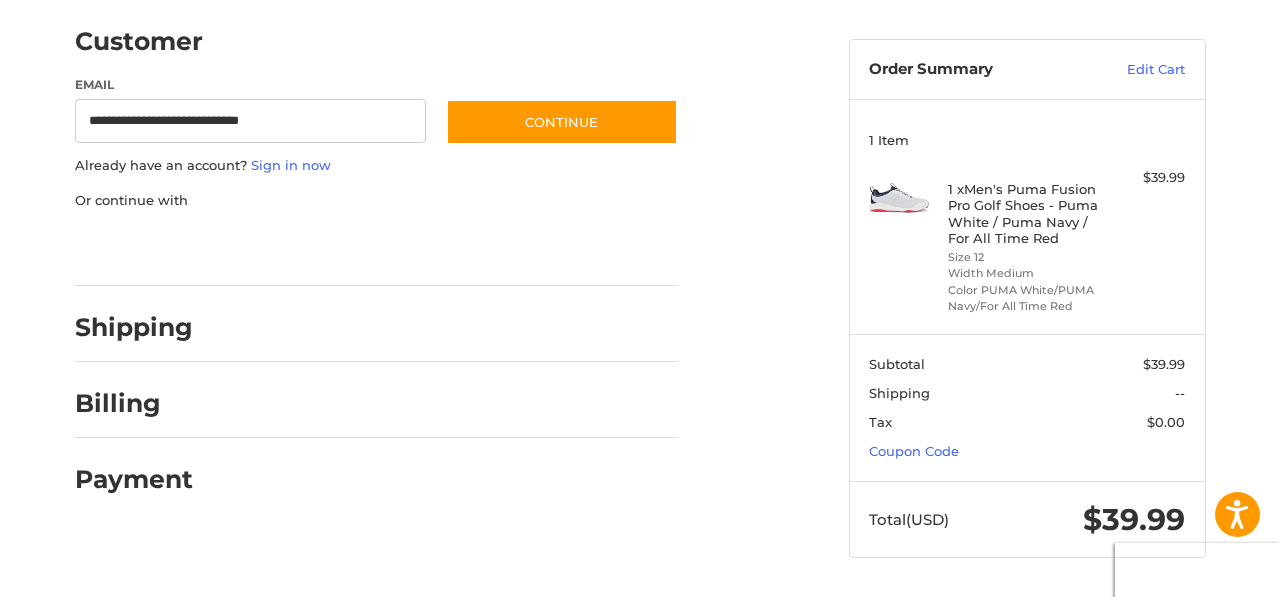 click on "Shipping" at bounding box center (134, 327) 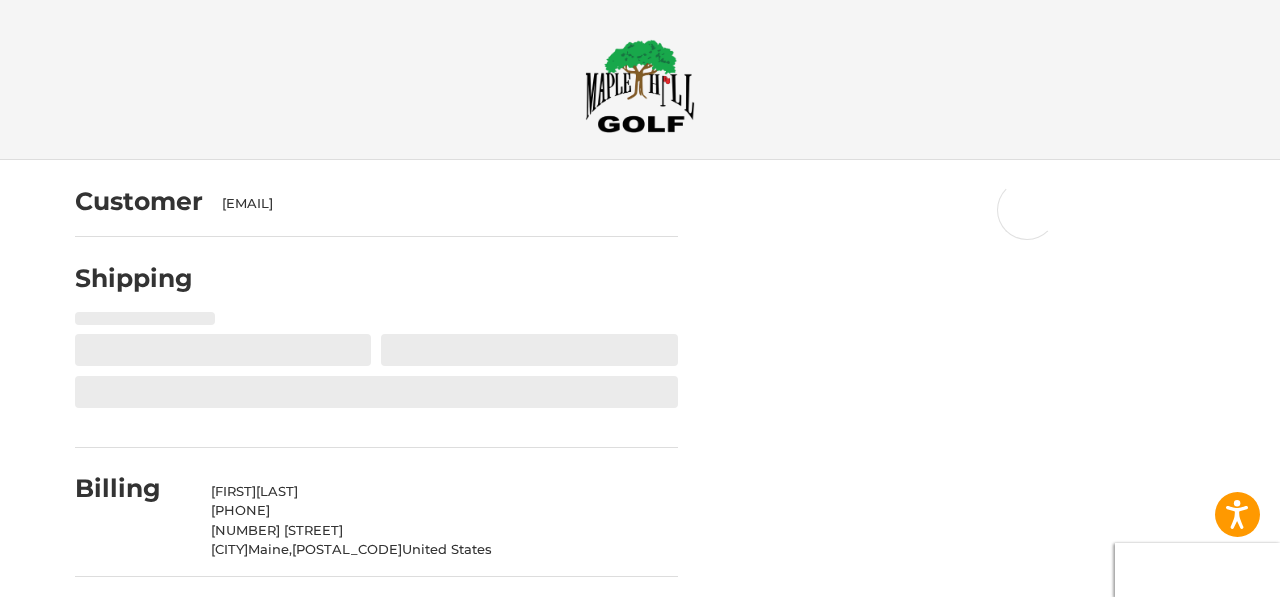 scroll, scrollTop: 0, scrollLeft: 0, axis: both 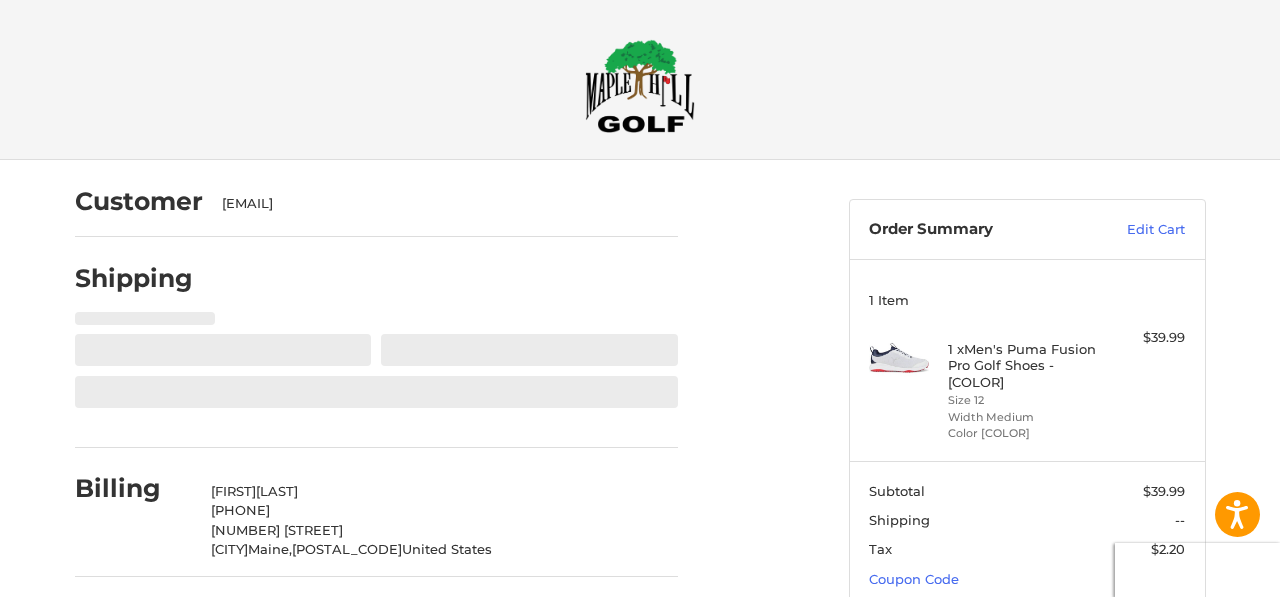 select on "**" 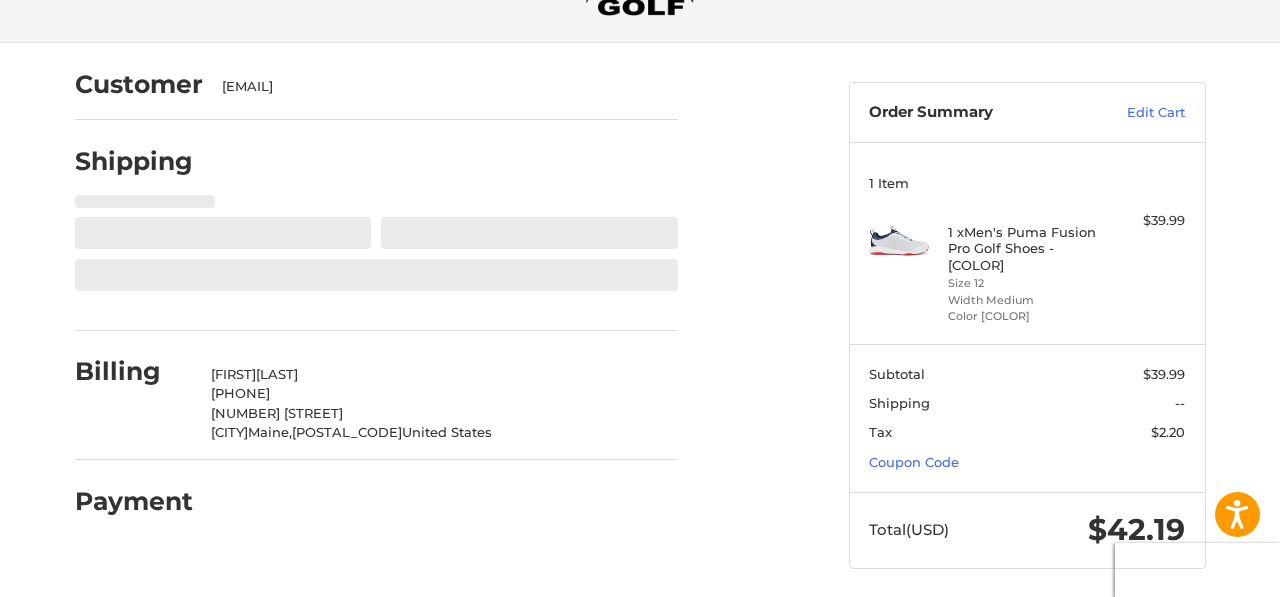 scroll, scrollTop: 0, scrollLeft: 0, axis: both 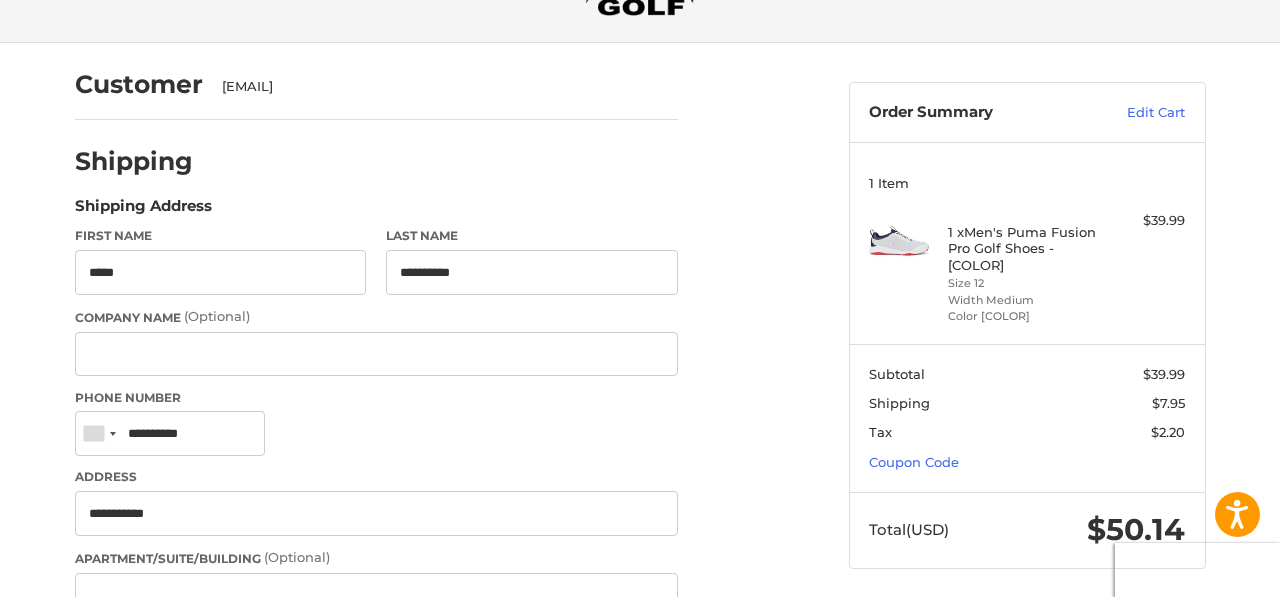 click at bounding box center (640, 1402) 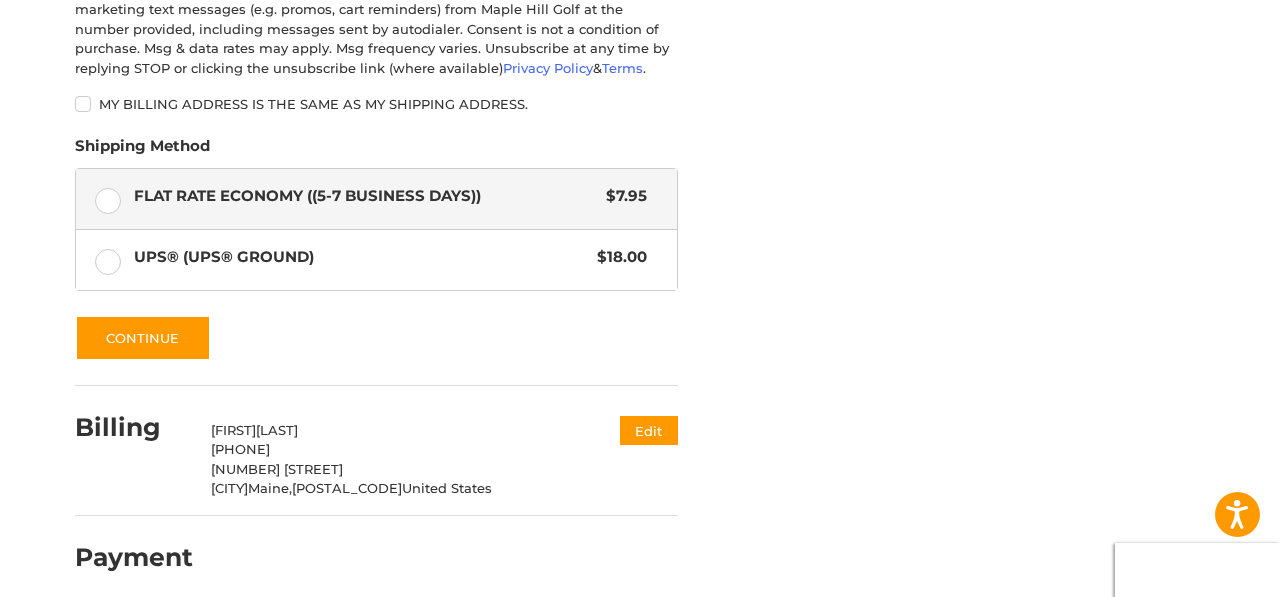 scroll, scrollTop: 1059, scrollLeft: 0, axis: vertical 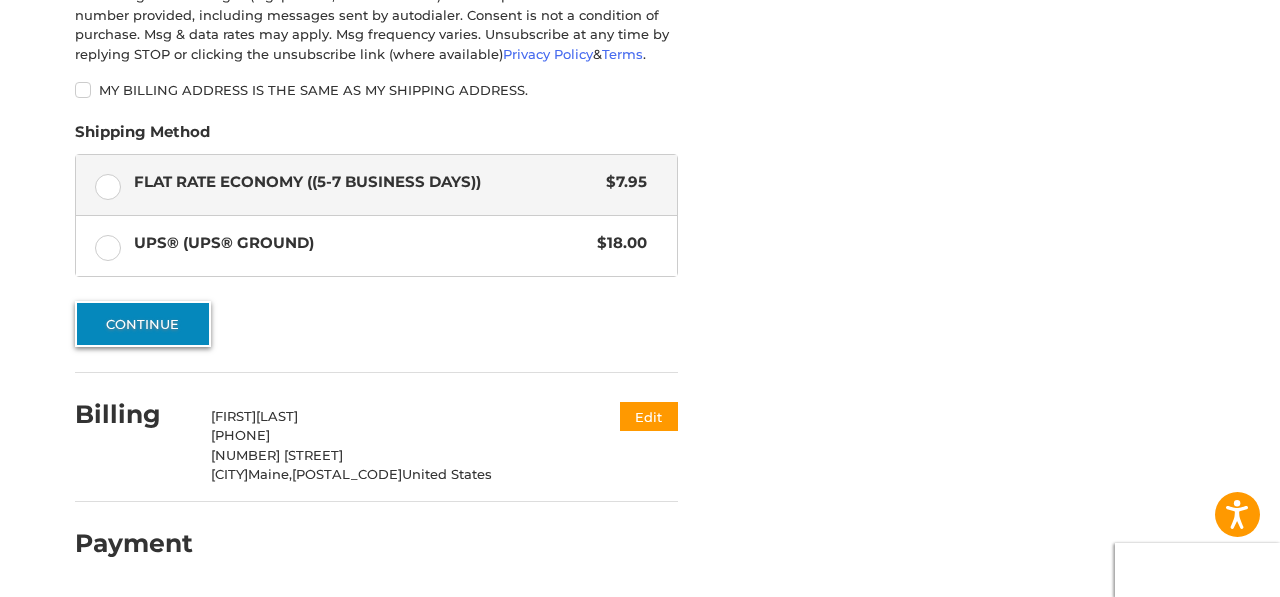 click on "Continue" at bounding box center (143, 324) 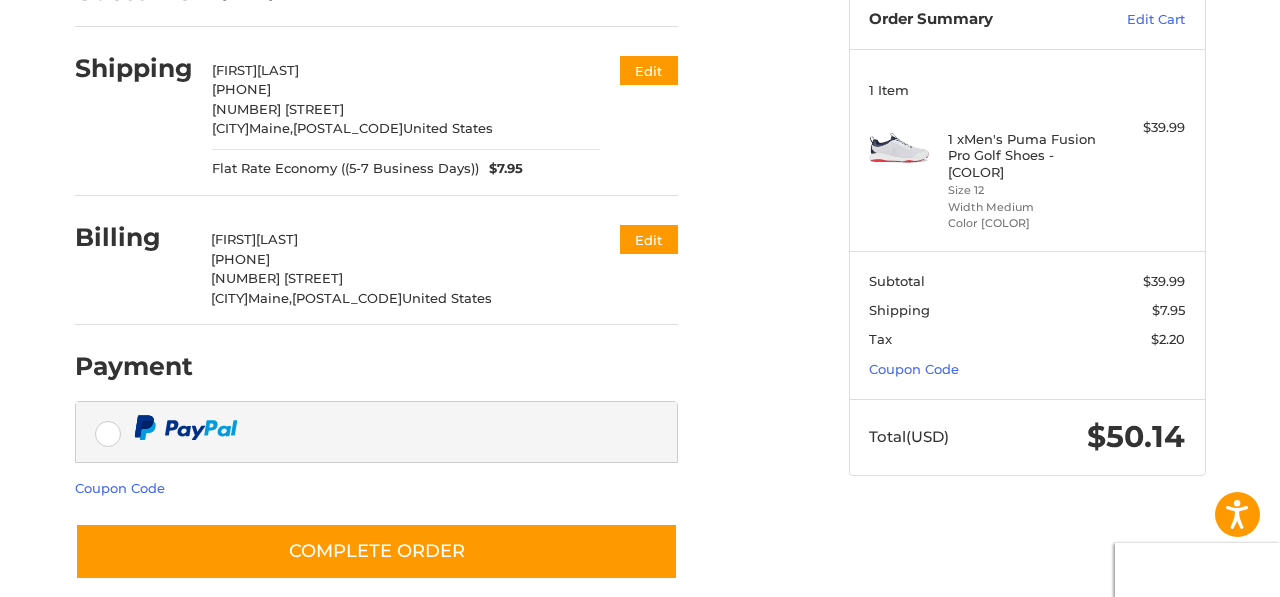scroll, scrollTop: 237, scrollLeft: 0, axis: vertical 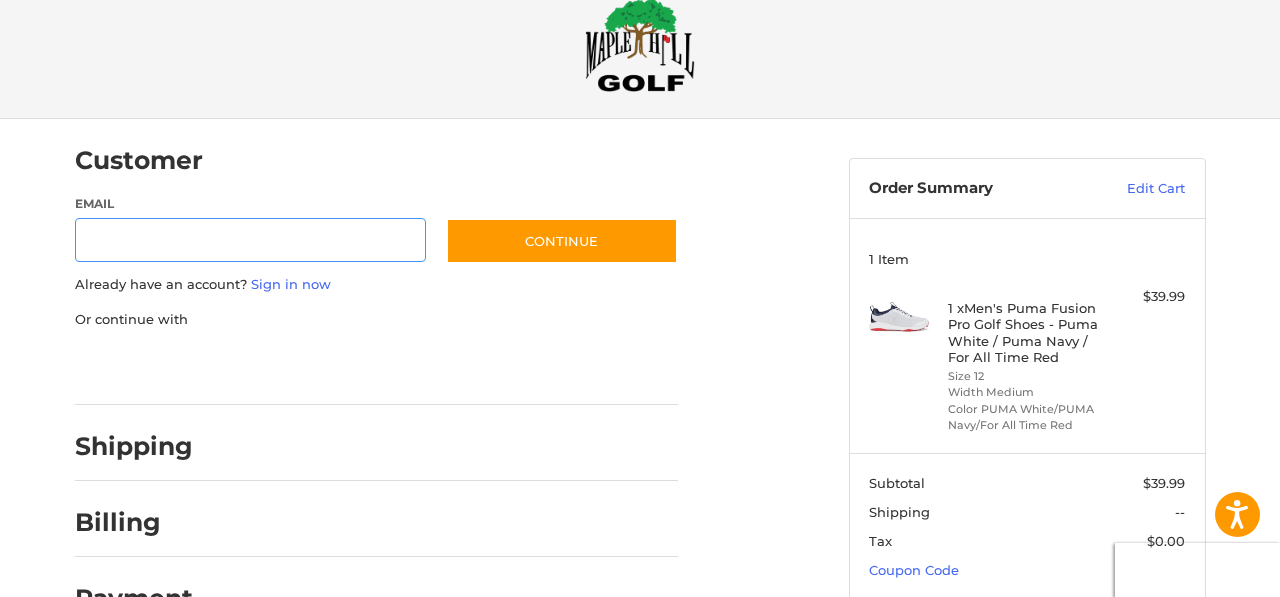 click on "Email" at bounding box center [251, 240] 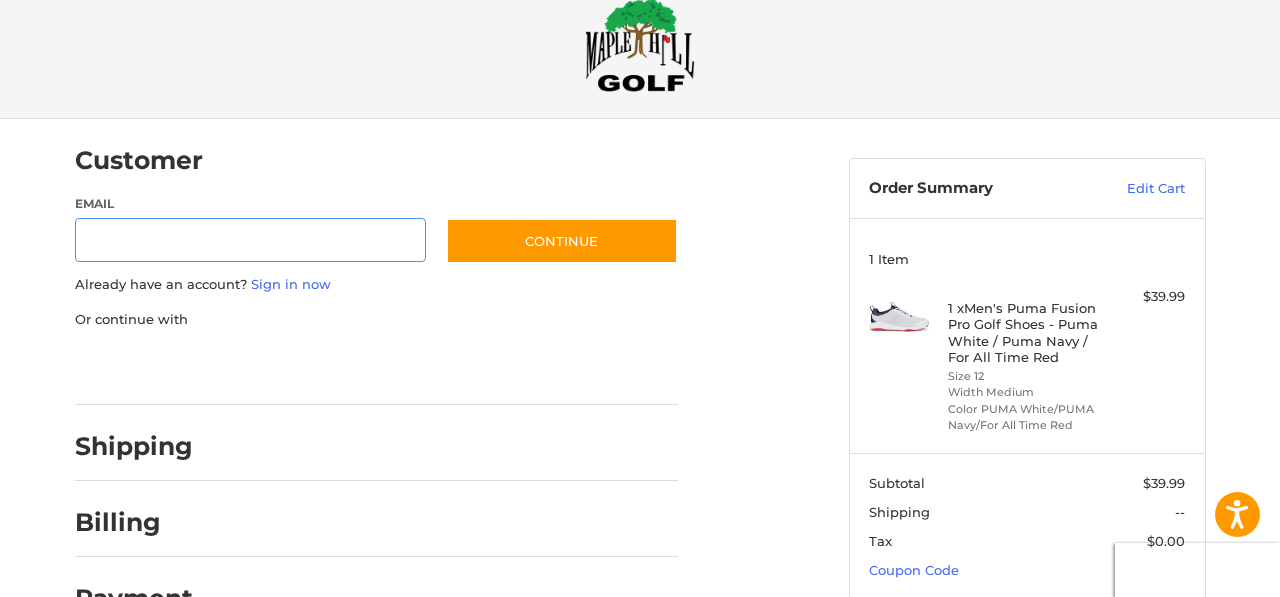 type on "**********" 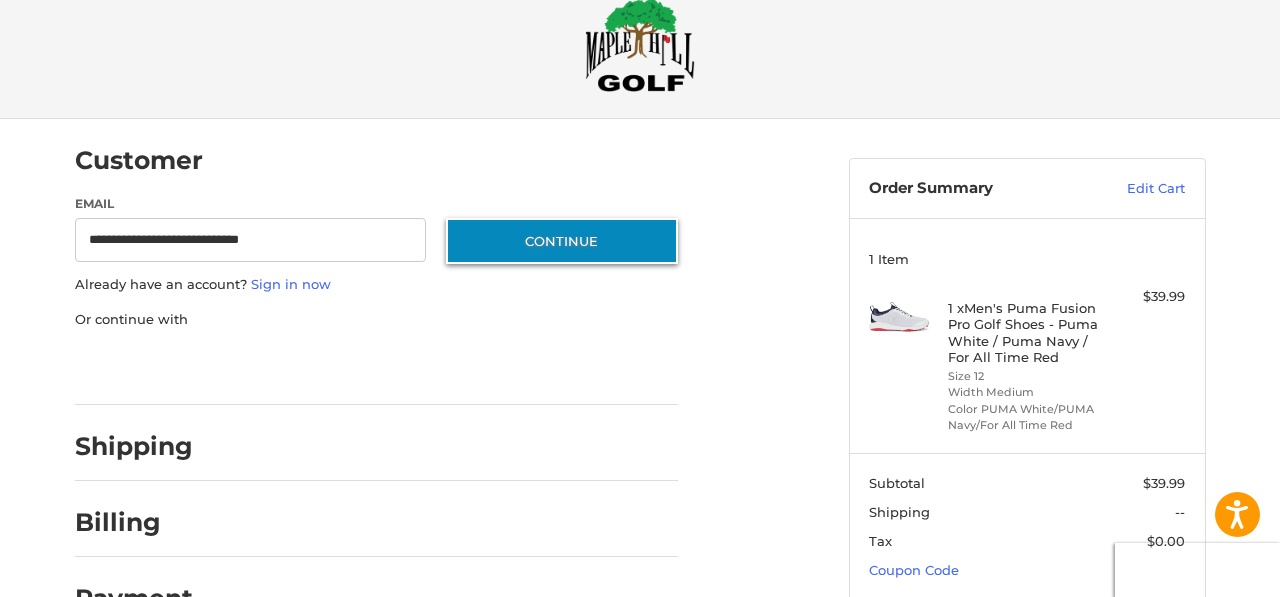 click on "Continue" at bounding box center [562, 241] 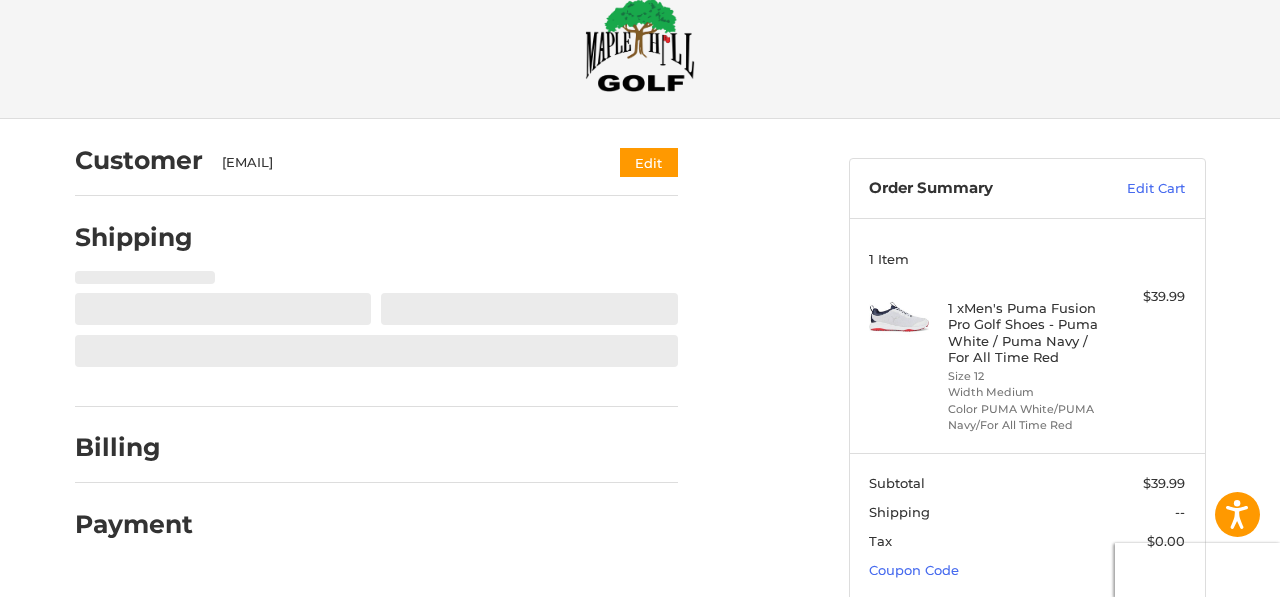 select on "**" 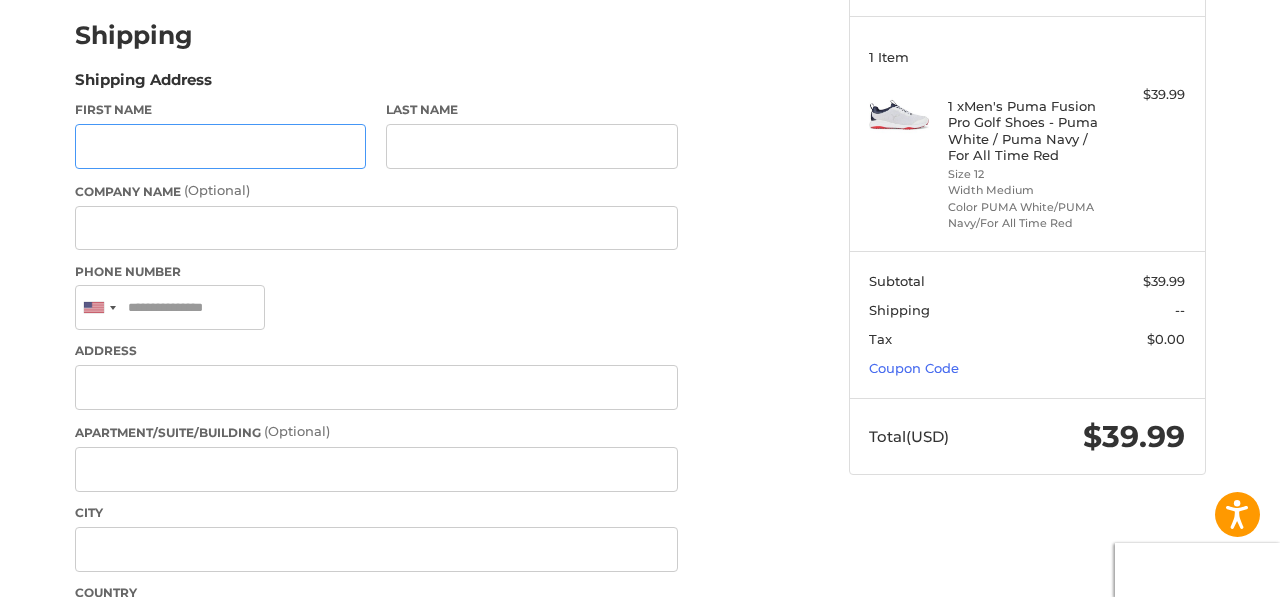 scroll, scrollTop: 251, scrollLeft: 0, axis: vertical 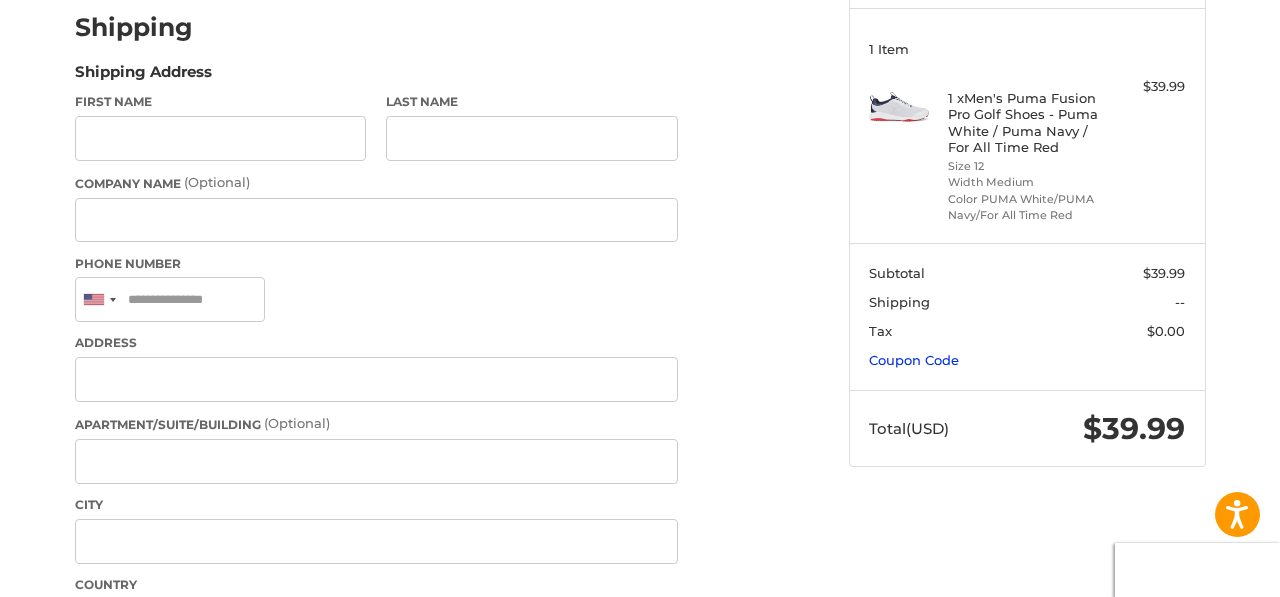 click on "Coupon Code" at bounding box center [914, 360] 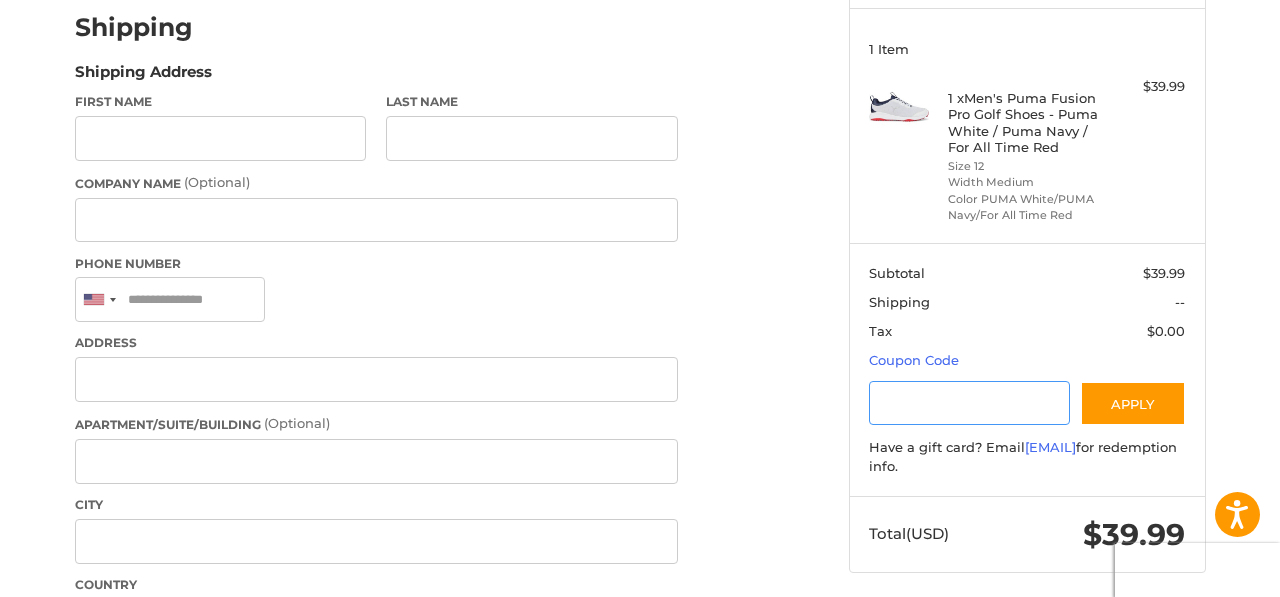 click at bounding box center [969, 403] 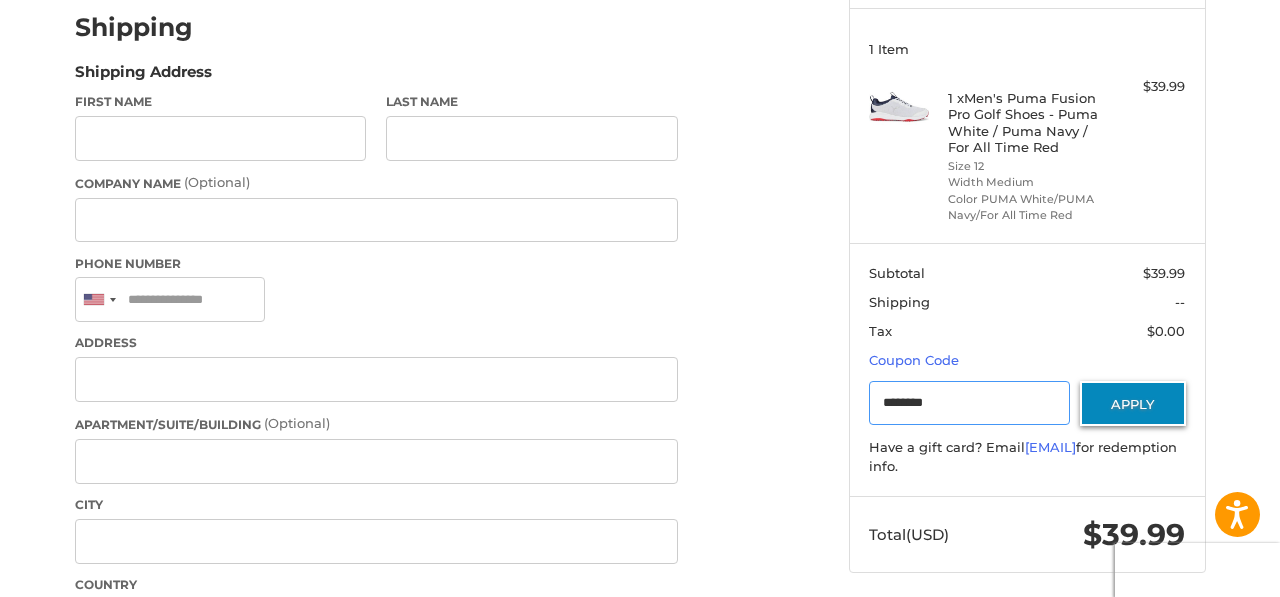 type on "********" 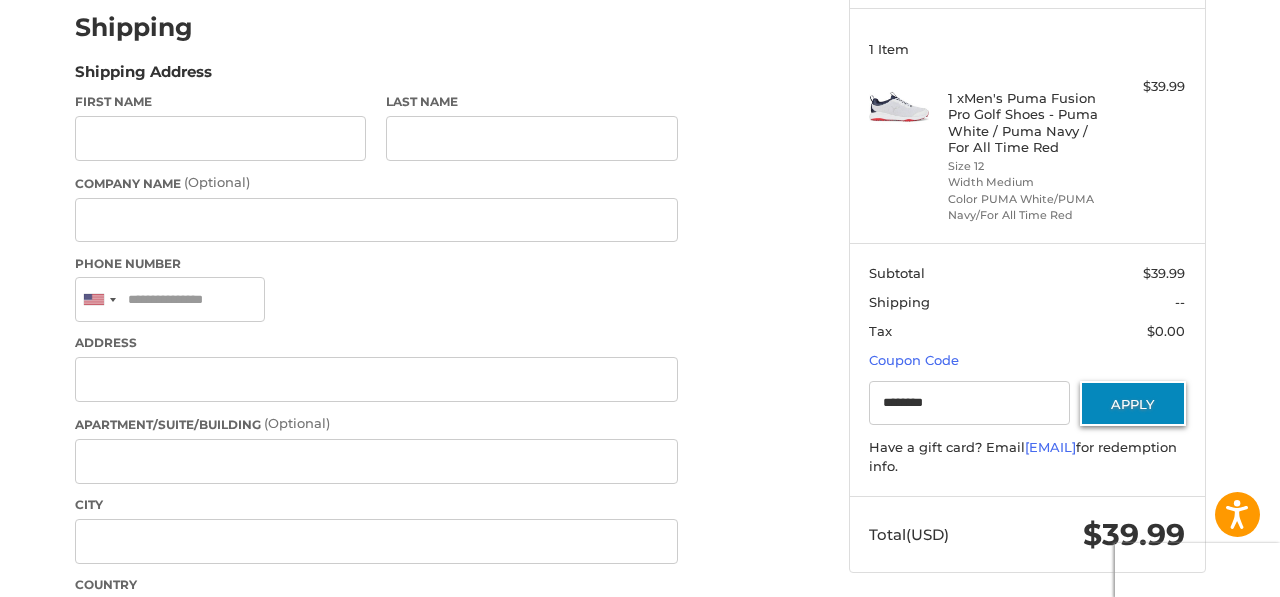 click on "Apply" at bounding box center (1133, 403) 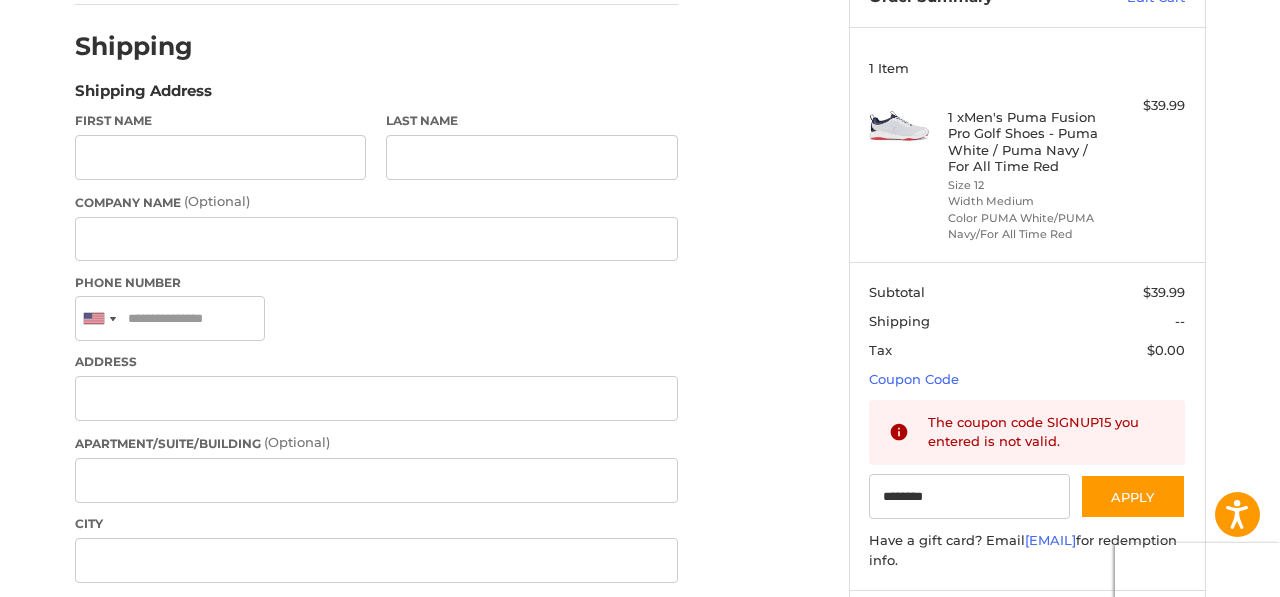 scroll, scrollTop: 231, scrollLeft: 0, axis: vertical 